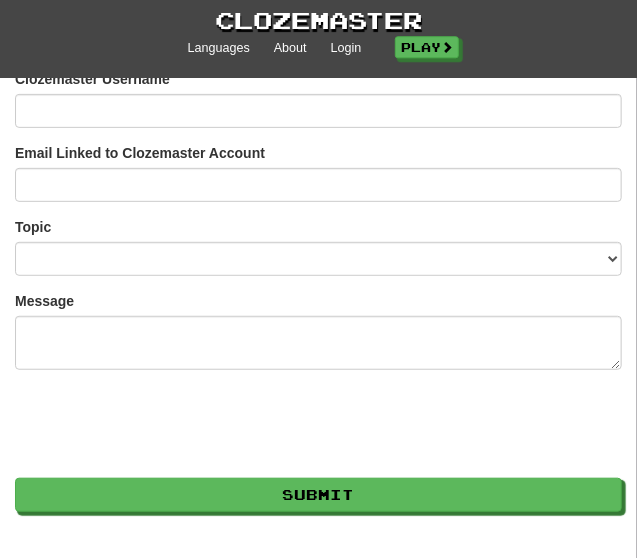 scroll, scrollTop: 216, scrollLeft: 0, axis: vertical 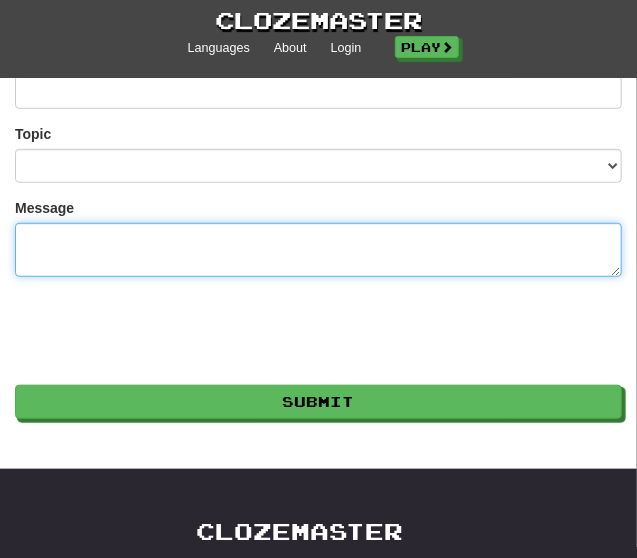 click on "Message" at bounding box center (318, 250) 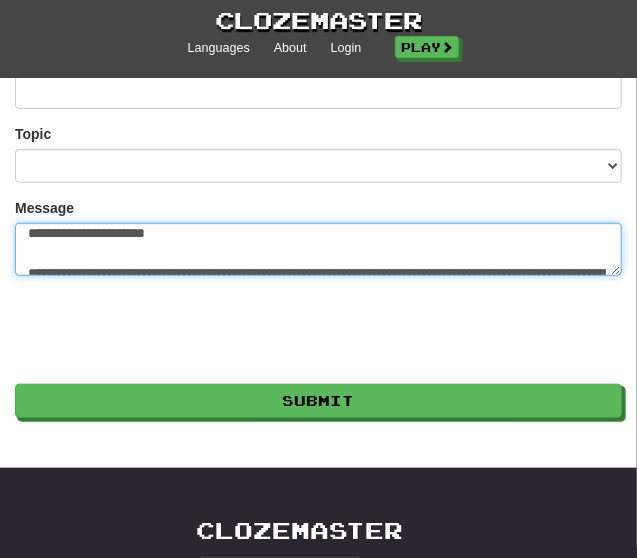 scroll, scrollTop: 0, scrollLeft: 0, axis: both 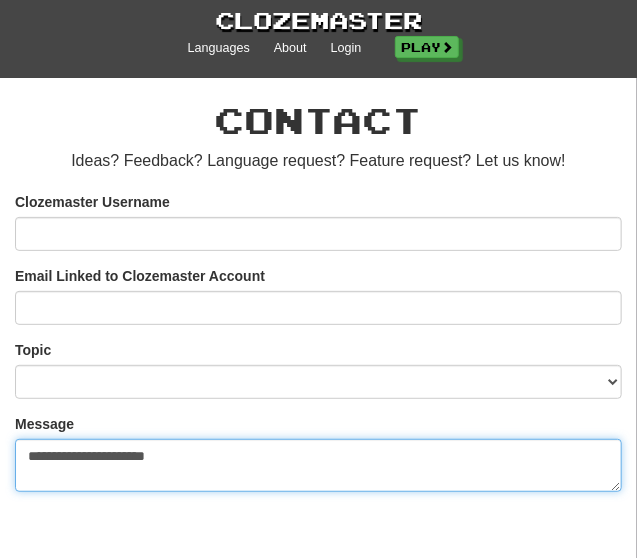 type on "**********" 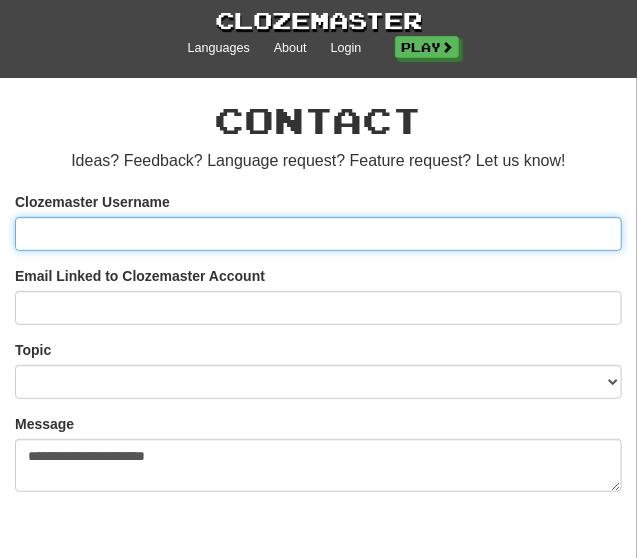 click on "Clozemaster Username" at bounding box center (318, 234) 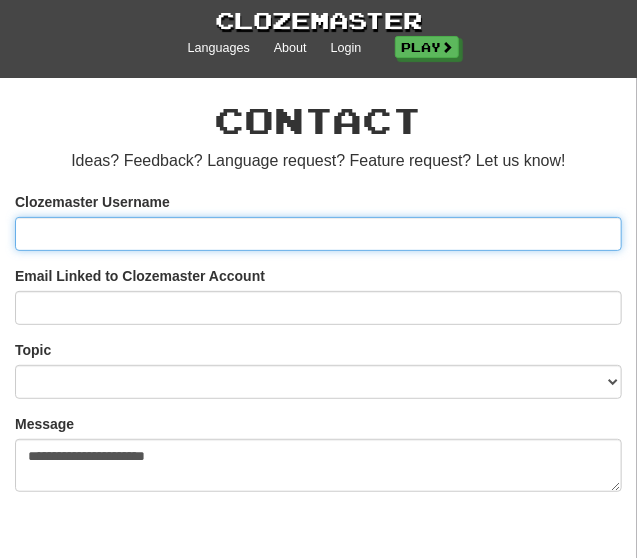 click on "Clozemaster Username" at bounding box center [318, 234] 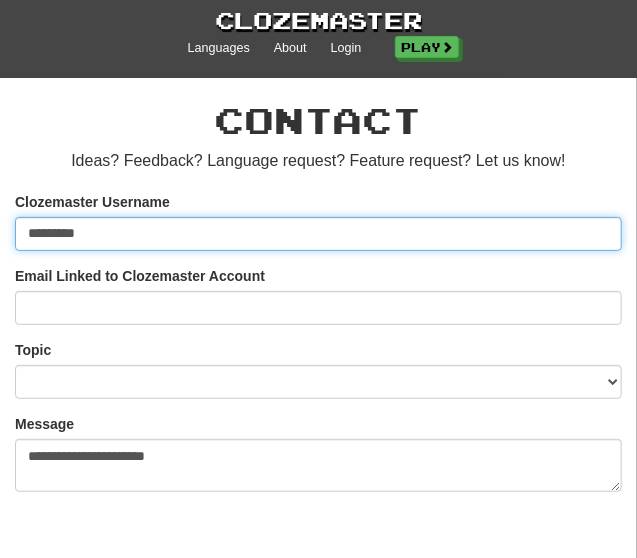 type on "*********" 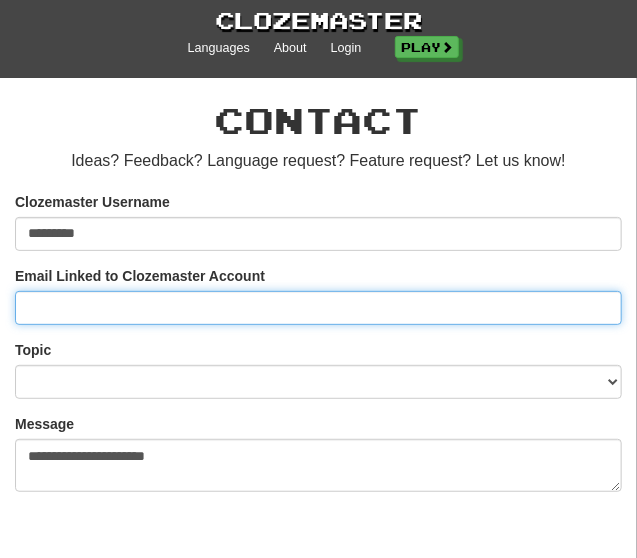 click on "Email Linked to Clozemaster Account" at bounding box center [318, 308] 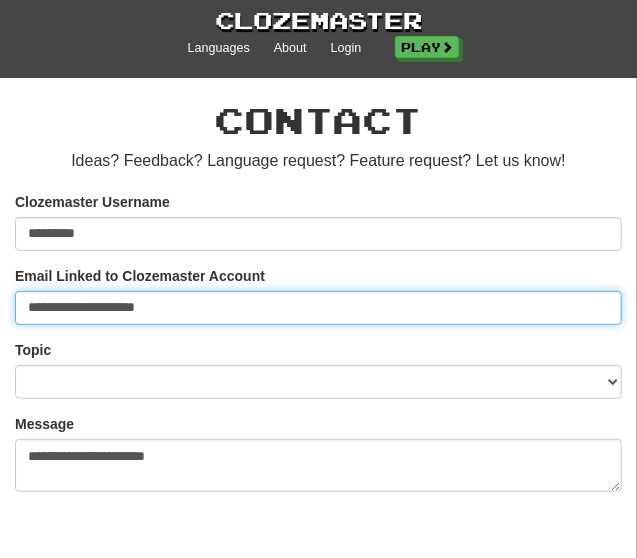 type on "**********" 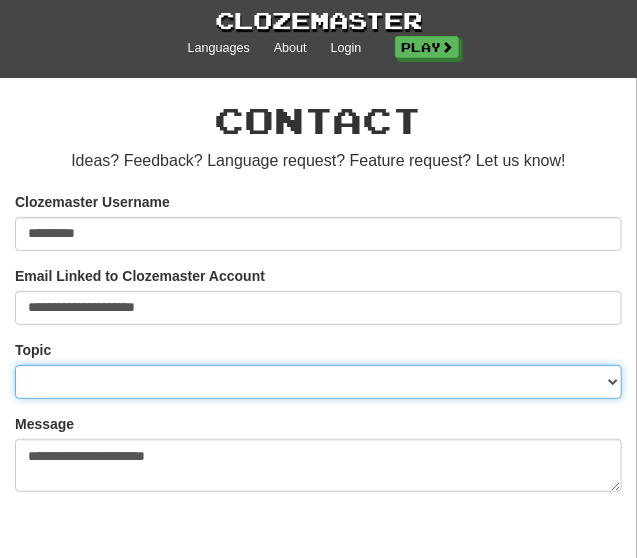 click on "**********" at bounding box center [318, 382] 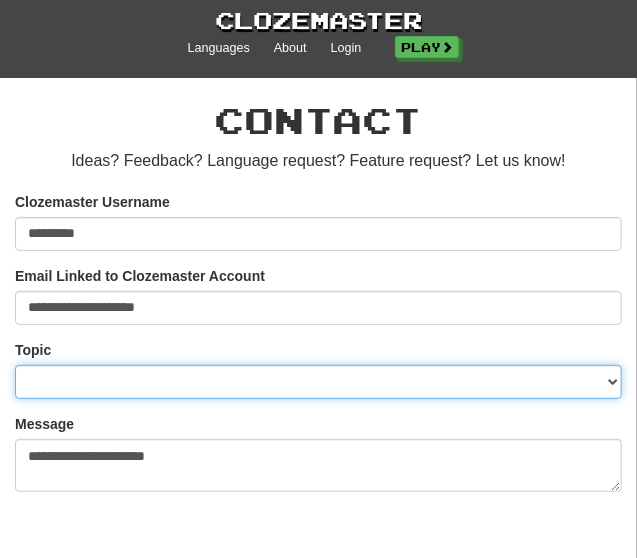 select on "**********" 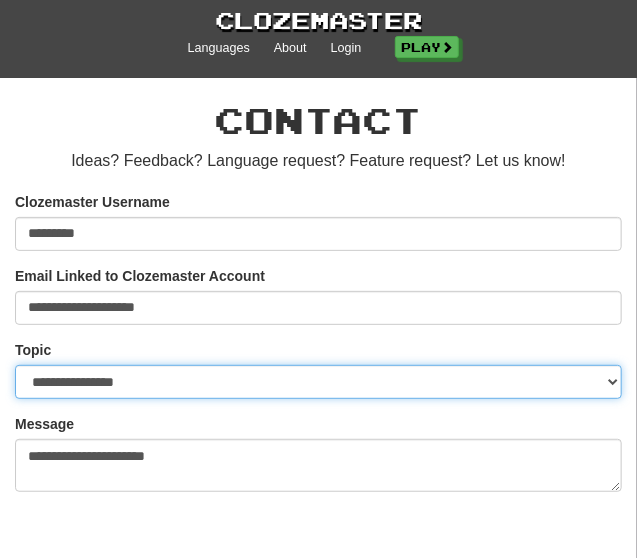 click on "**********" at bounding box center [0, 0] 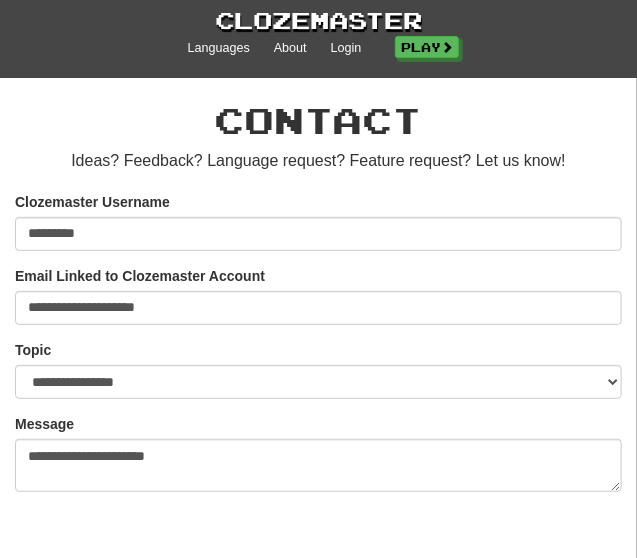 click on "**********" at bounding box center (318, 453) 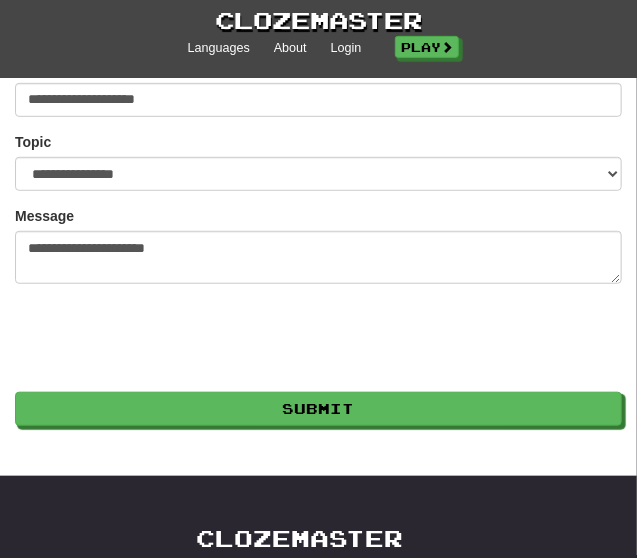 scroll, scrollTop: 216, scrollLeft: 0, axis: vertical 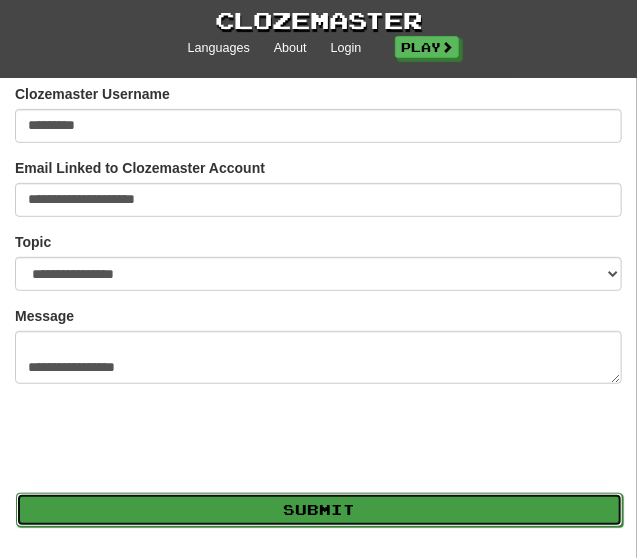 click on "Submit" at bounding box center [319, 510] 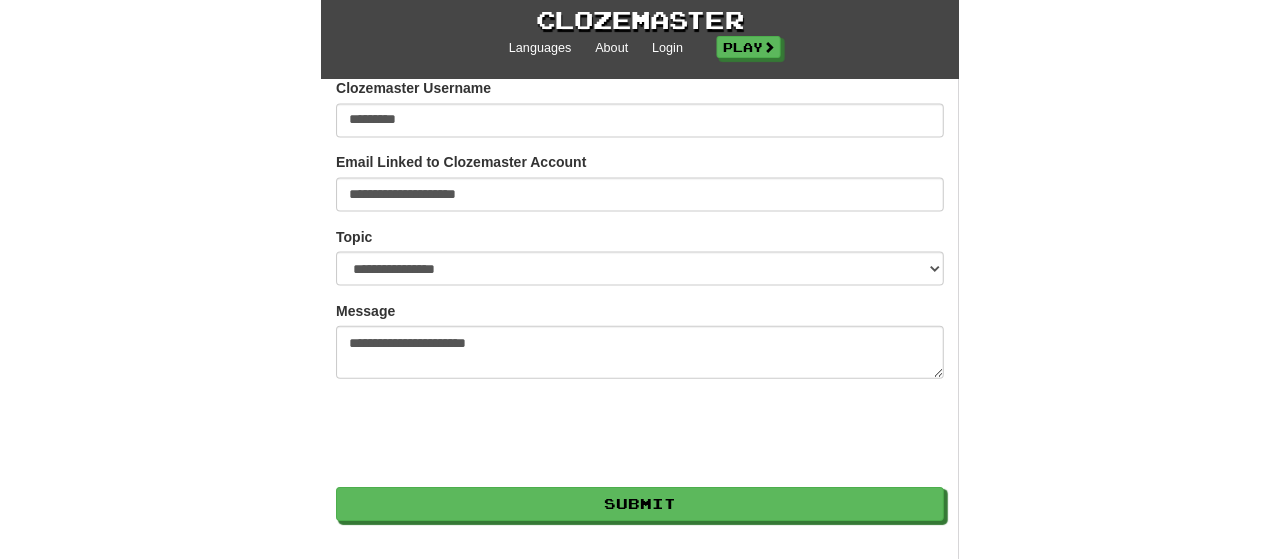 scroll, scrollTop: 216, scrollLeft: 0, axis: vertical 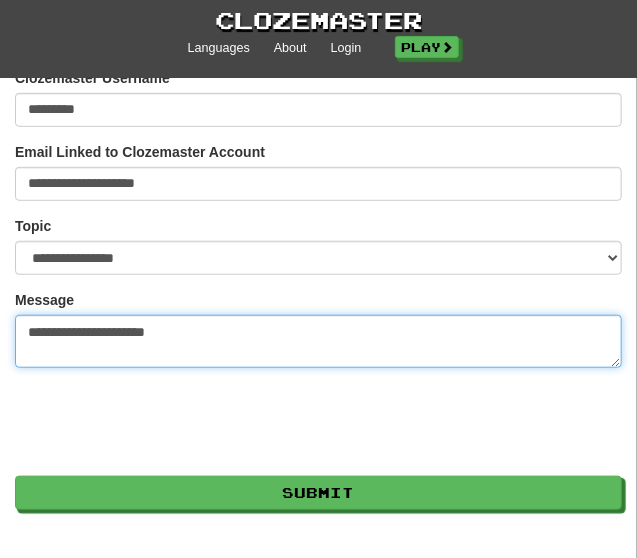 click on "**********" at bounding box center (318, 341) 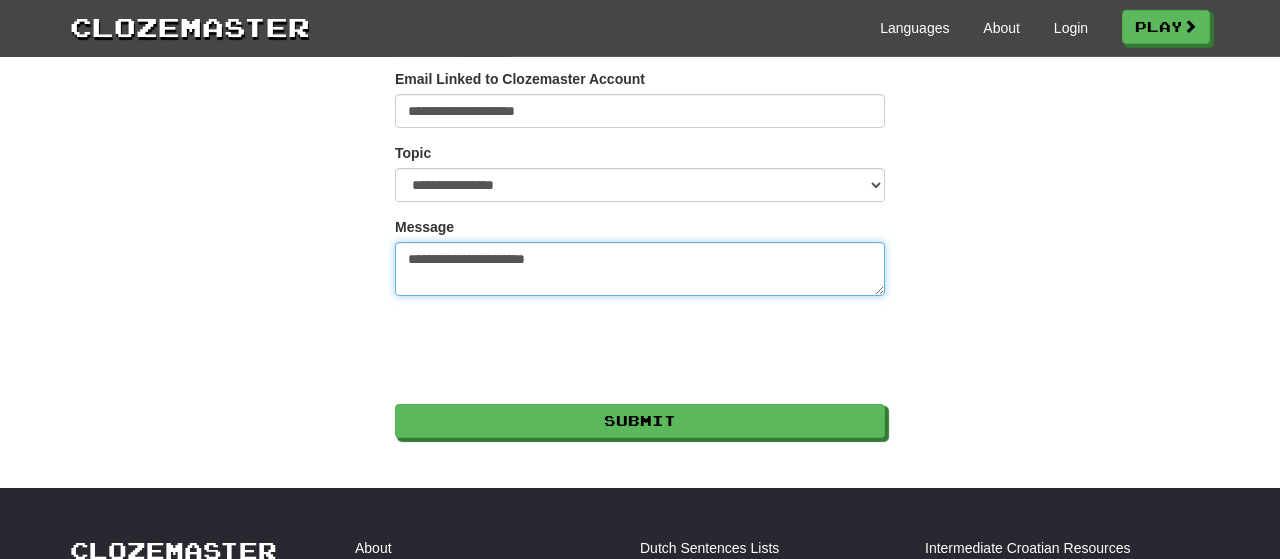 scroll, scrollTop: 324, scrollLeft: 0, axis: vertical 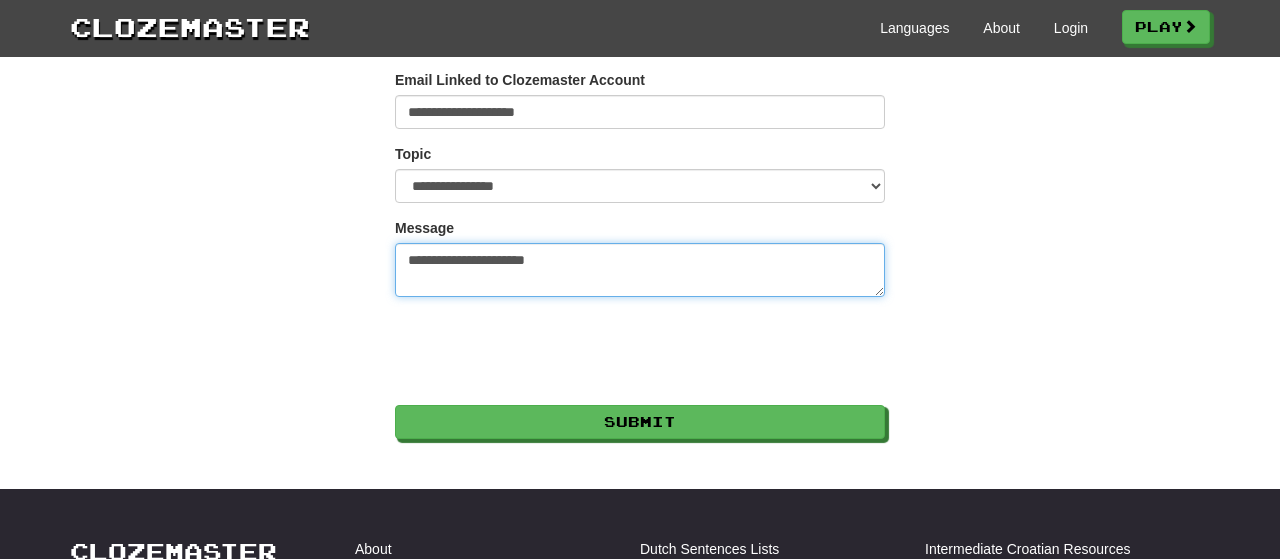 click on "**********" at bounding box center [640, 269] 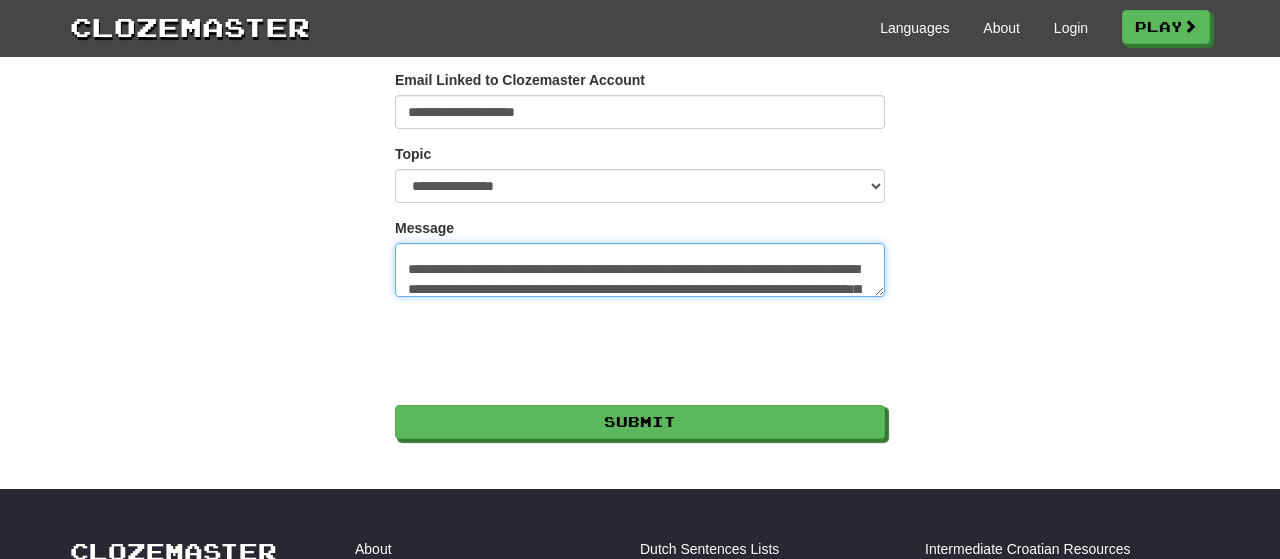 scroll, scrollTop: 46, scrollLeft: 0, axis: vertical 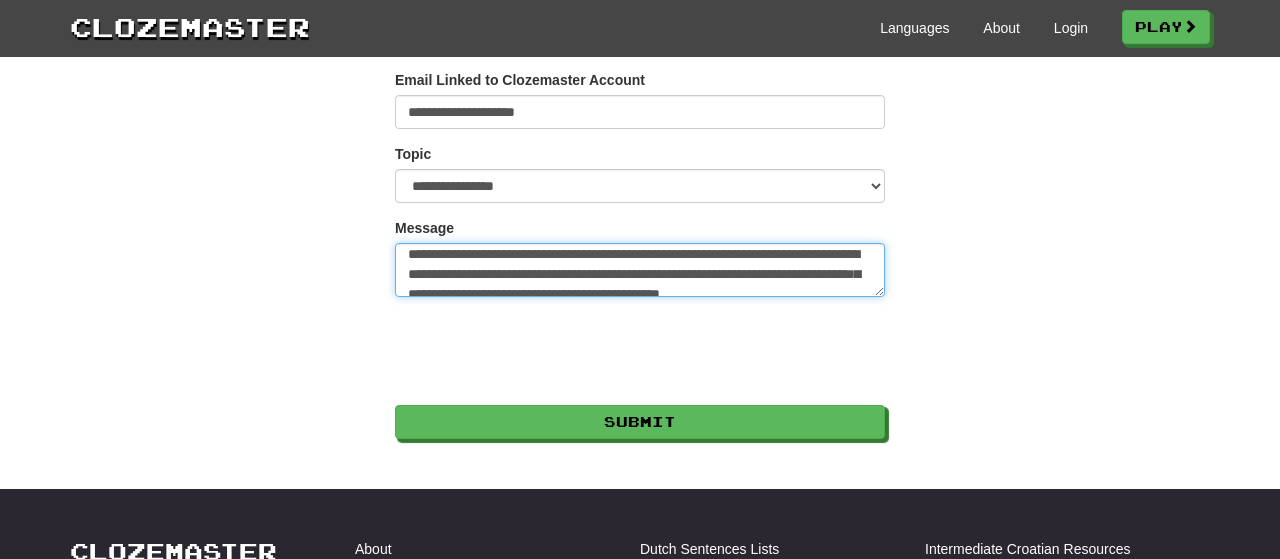 click on "**********" at bounding box center (640, 269) 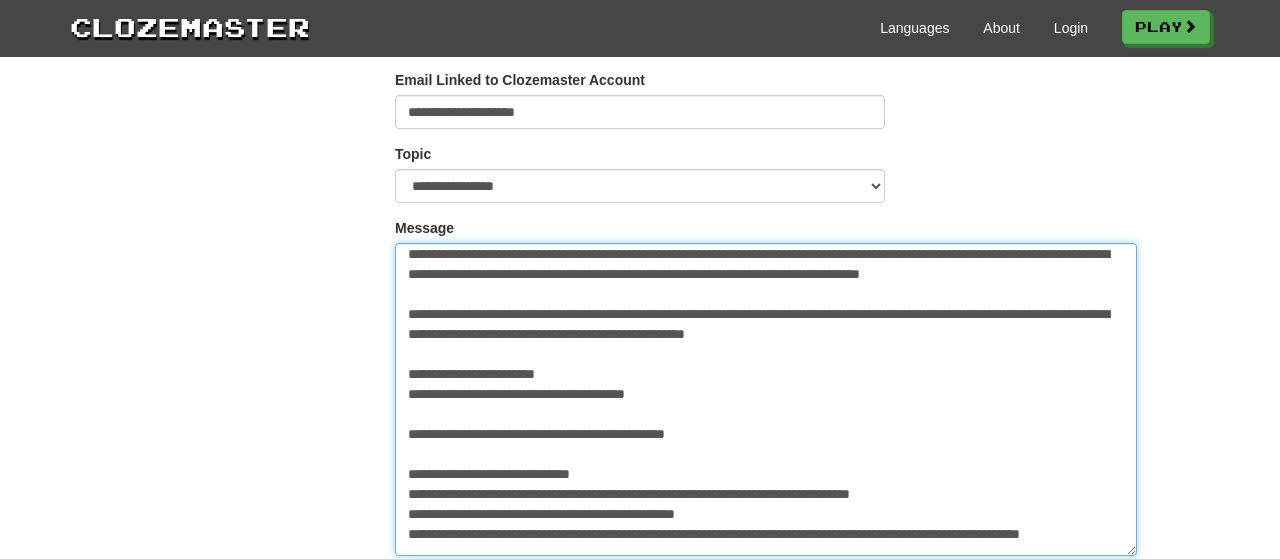 drag, startPoint x: 880, startPoint y: 290, endPoint x: 1131, endPoint y: 550, distance: 361.3876 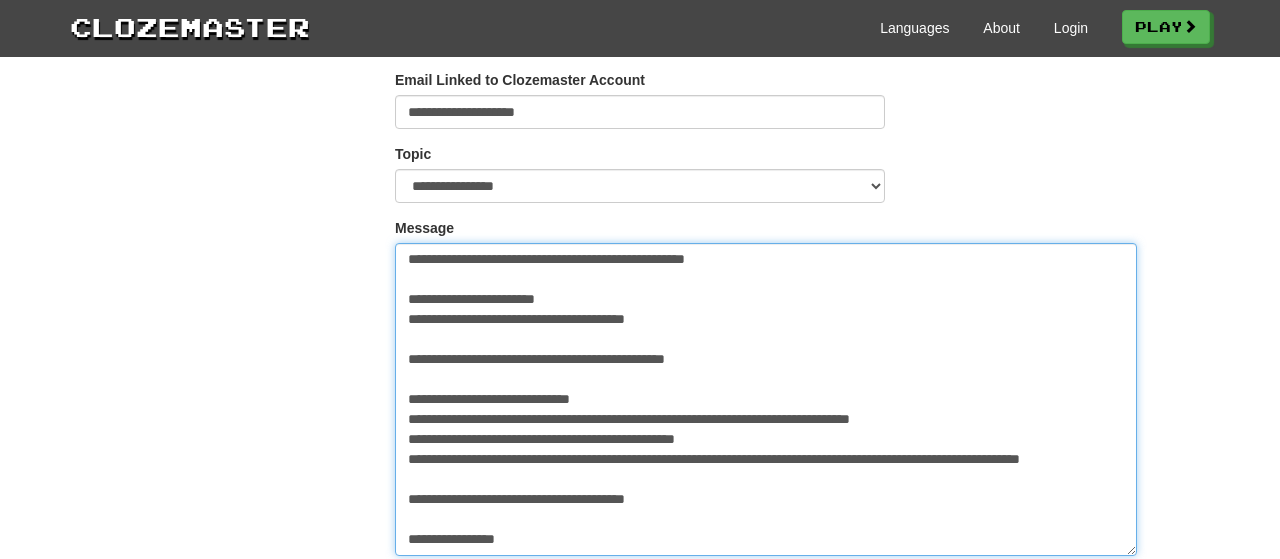 scroll, scrollTop: 160, scrollLeft: 0, axis: vertical 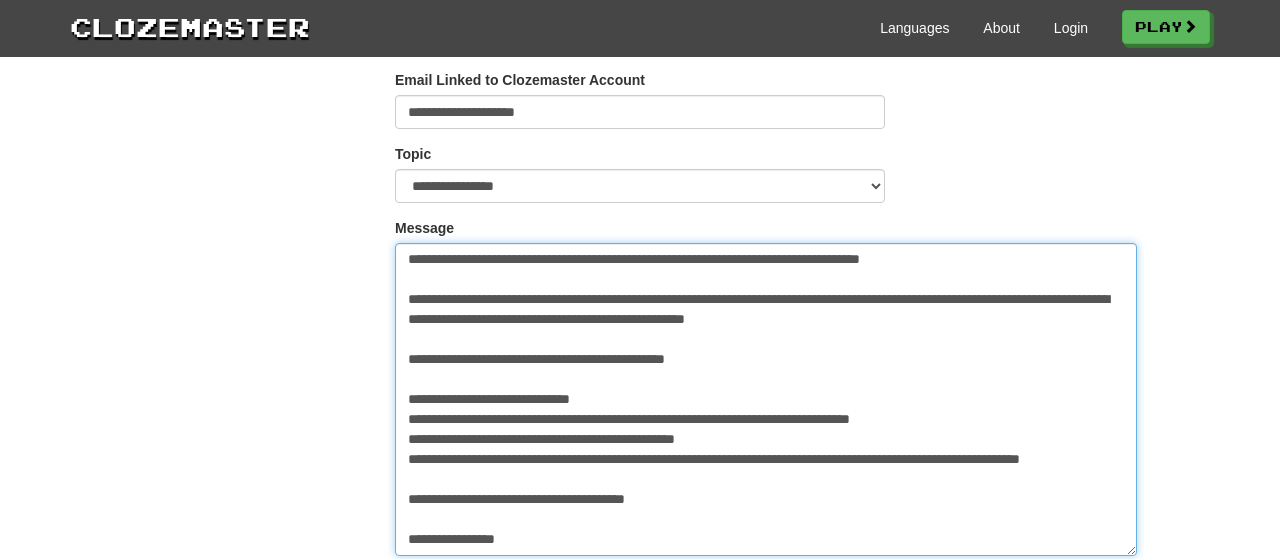 click on "**********" at bounding box center (766, 399) 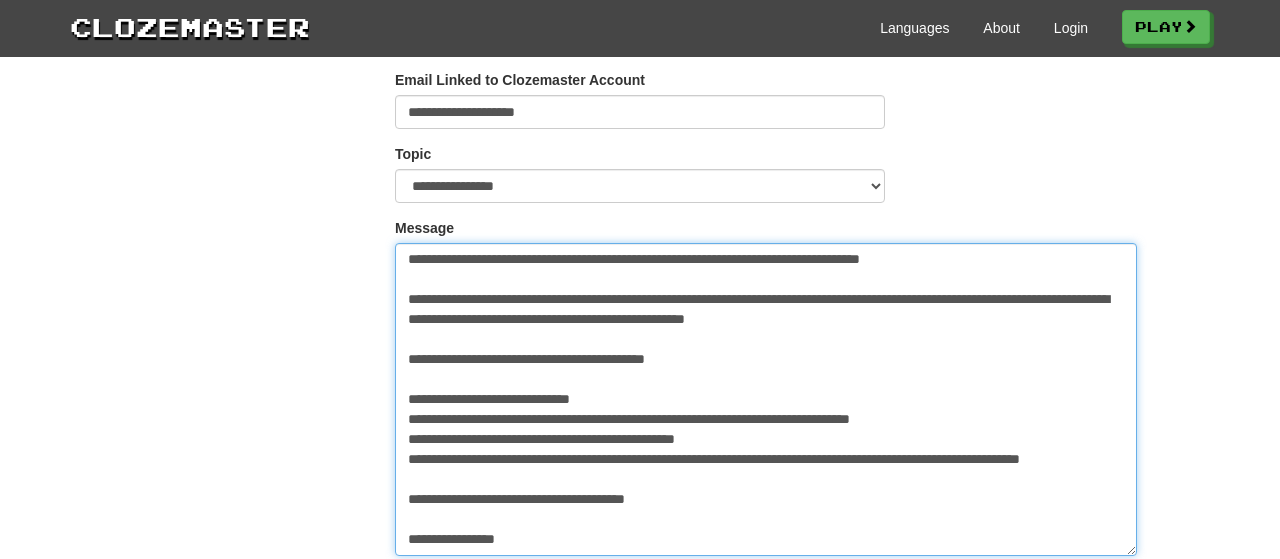 click on "**********" at bounding box center (766, 399) 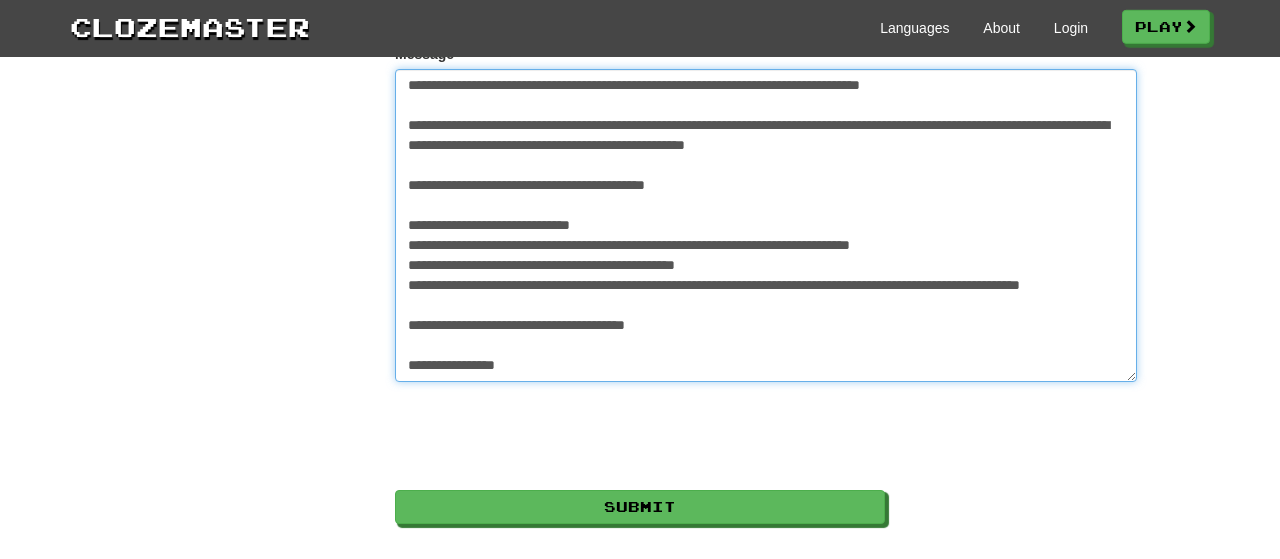 scroll, scrollTop: 540, scrollLeft: 0, axis: vertical 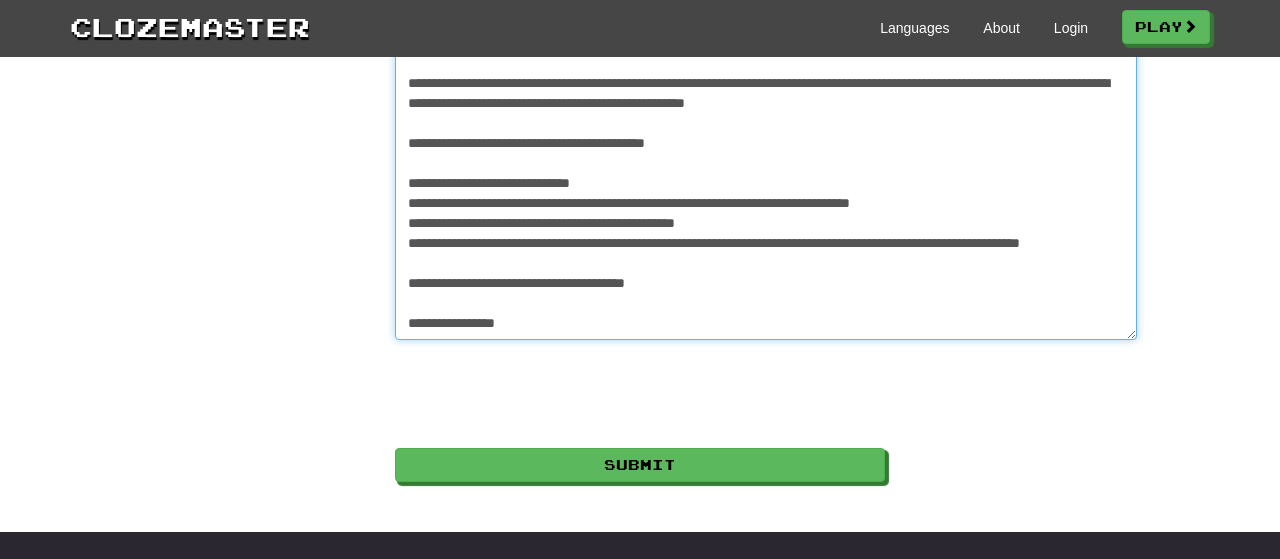 type on "**********" 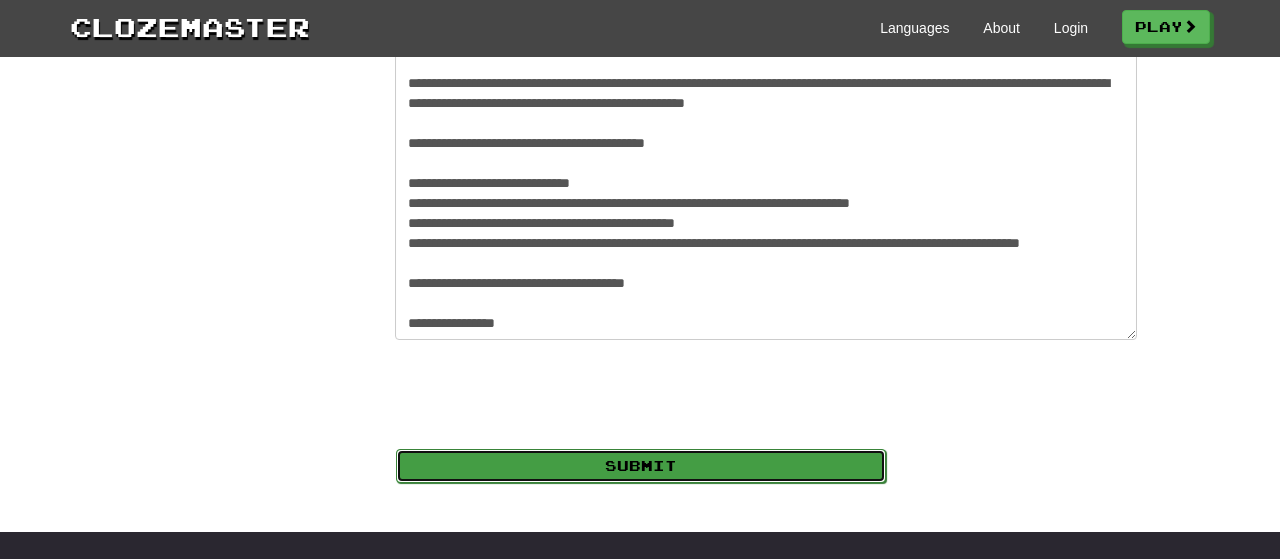 click on "Submit" at bounding box center [641, 466] 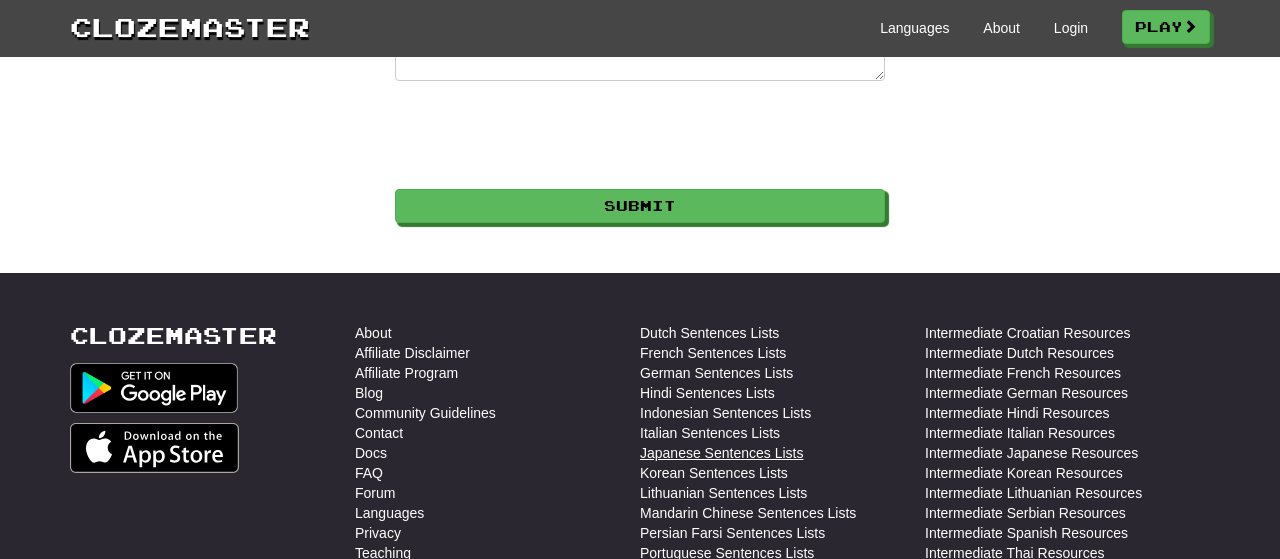 scroll, scrollTop: 324, scrollLeft: 0, axis: vertical 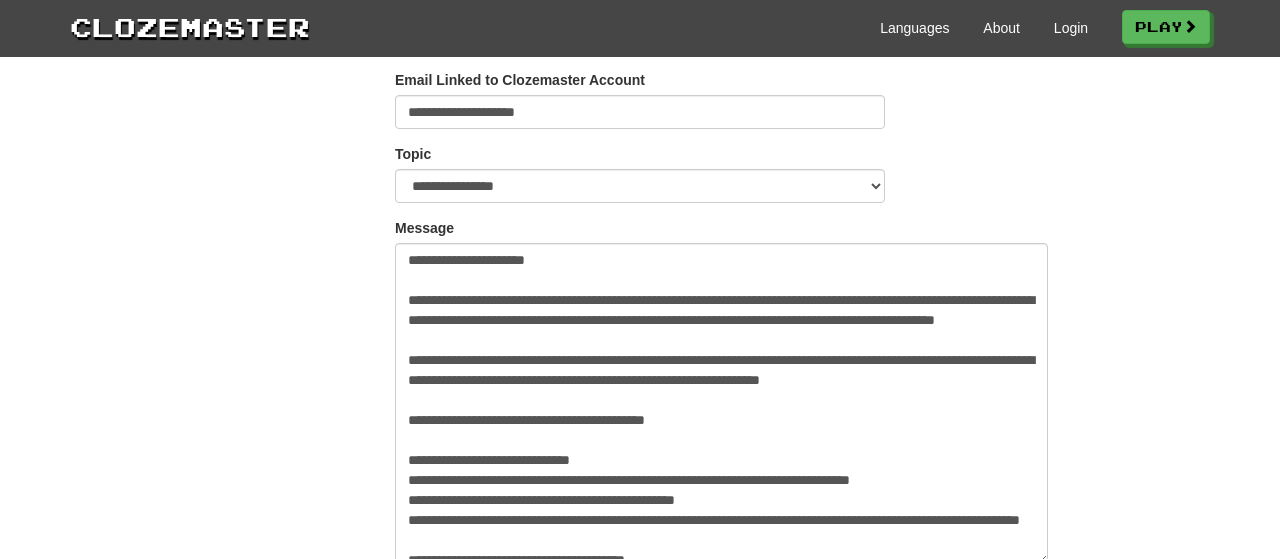 drag, startPoint x: 877, startPoint y: 288, endPoint x: 1039, endPoint y: 555, distance: 312.30273 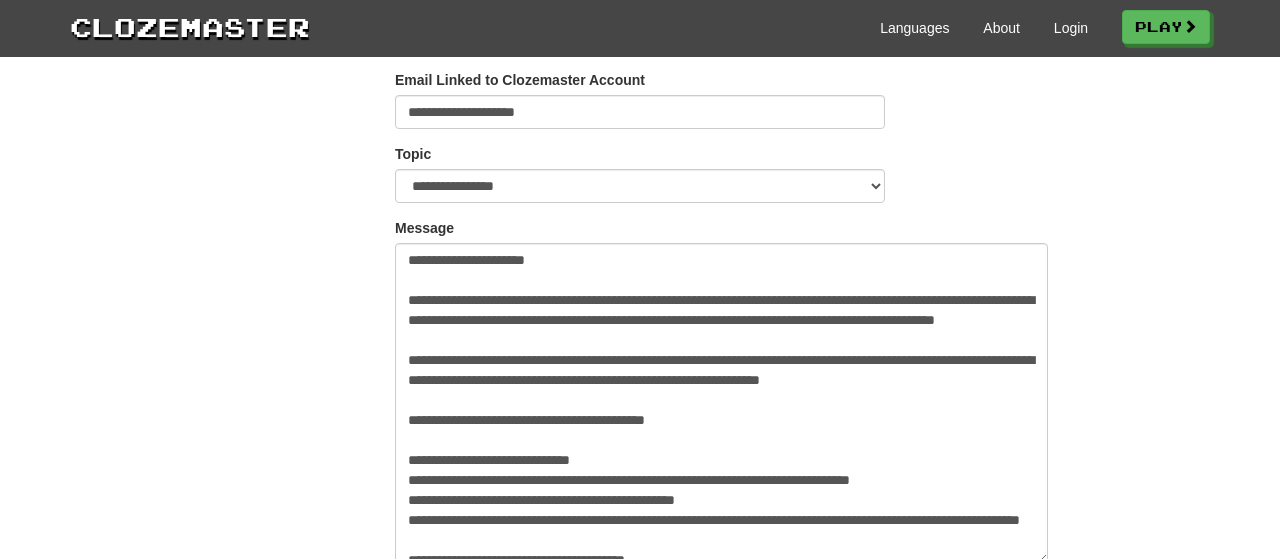 scroll, scrollTop: 112, scrollLeft: 0, axis: vertical 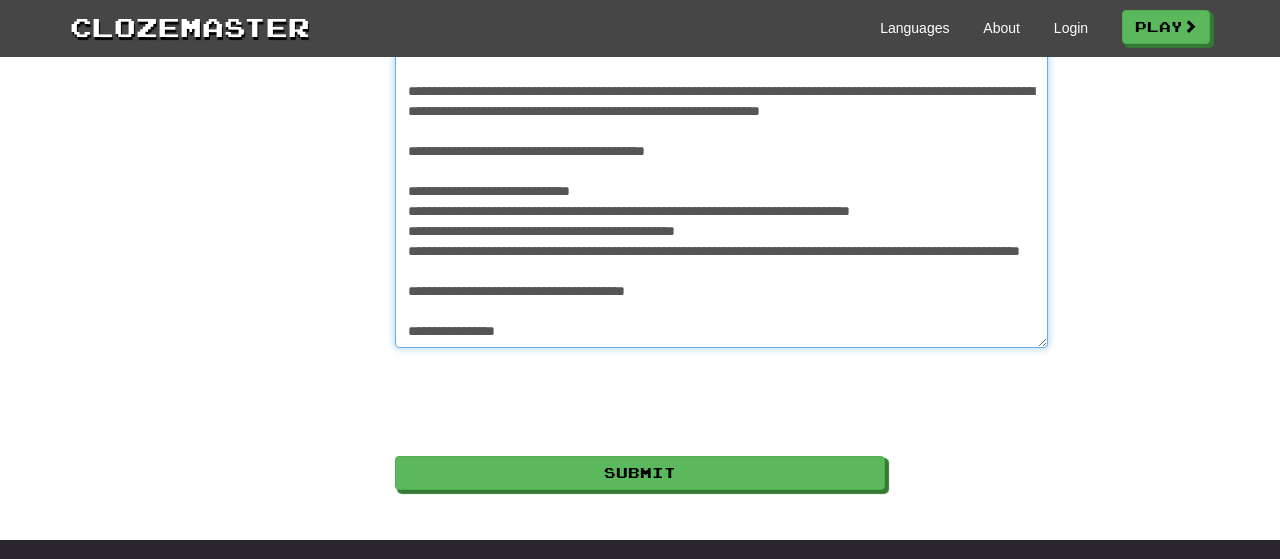 click on "**********" at bounding box center [721, 187] 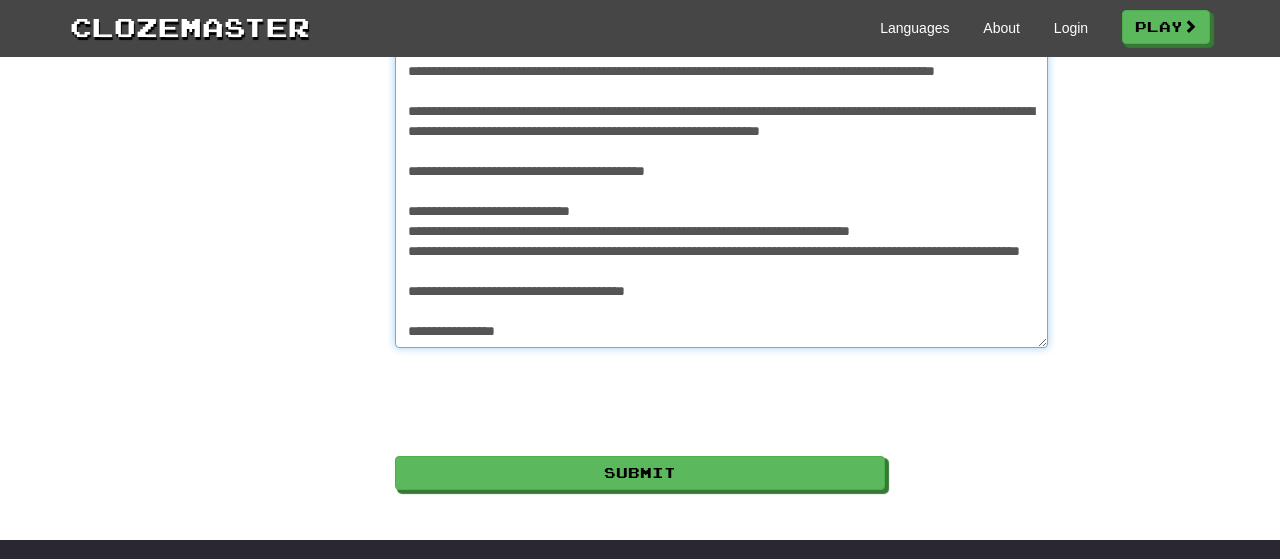 scroll, scrollTop: 0, scrollLeft: 0, axis: both 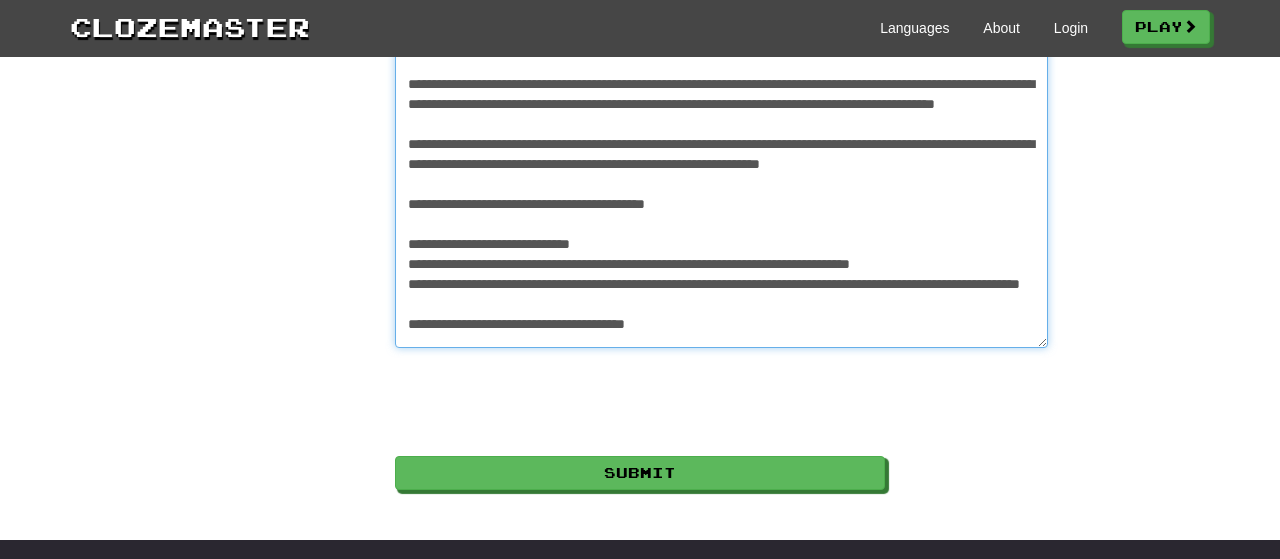 type on "**********" 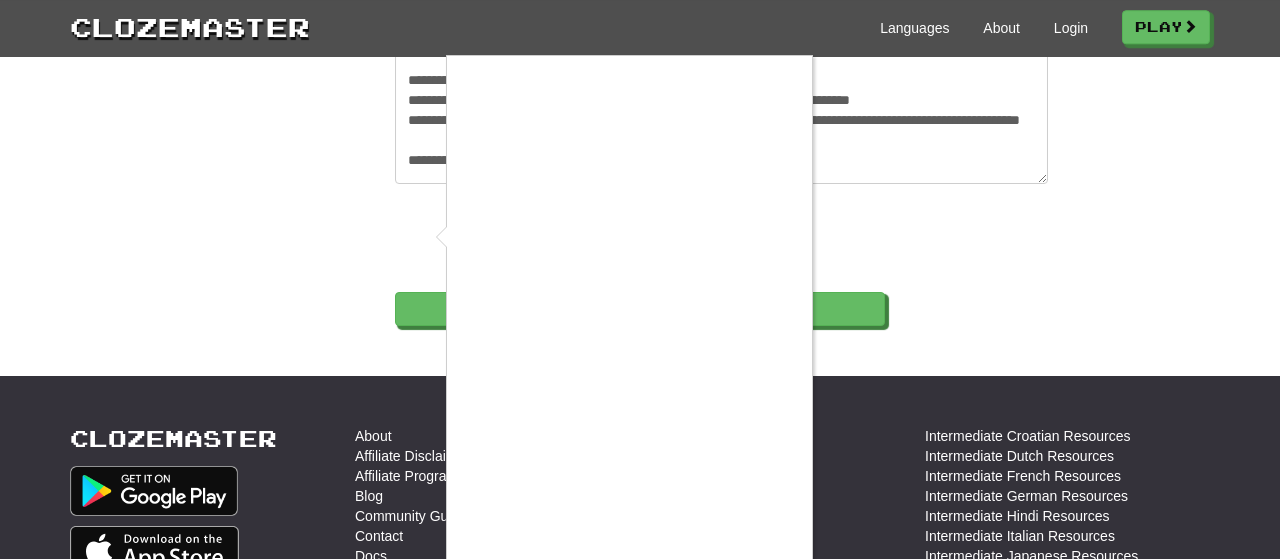 scroll, scrollTop: 756, scrollLeft: 0, axis: vertical 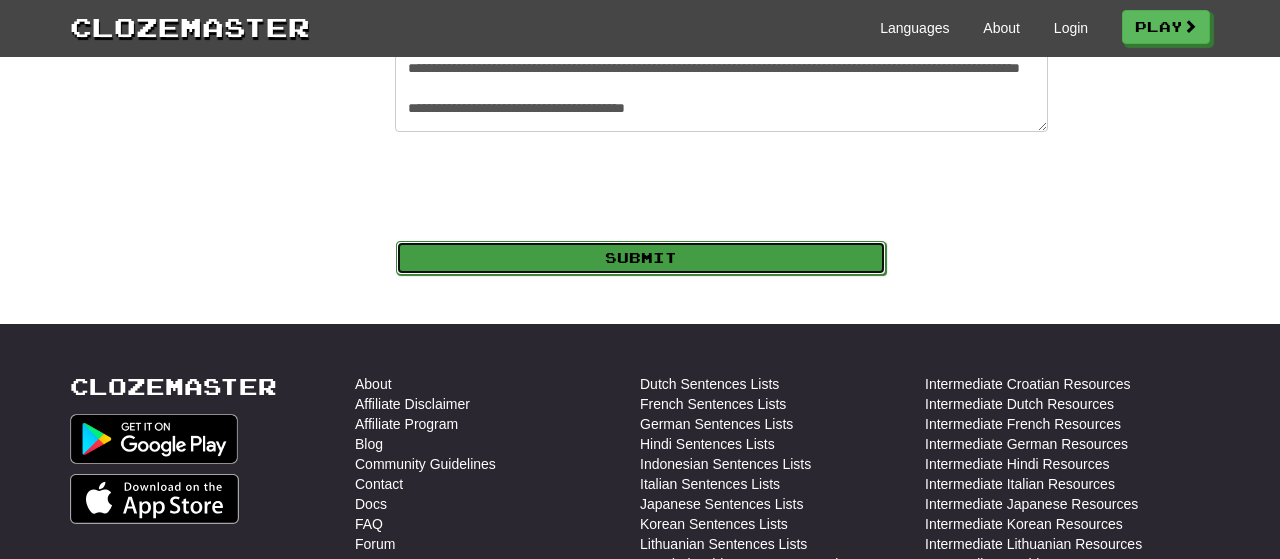 click on "Submit" at bounding box center (641, 258) 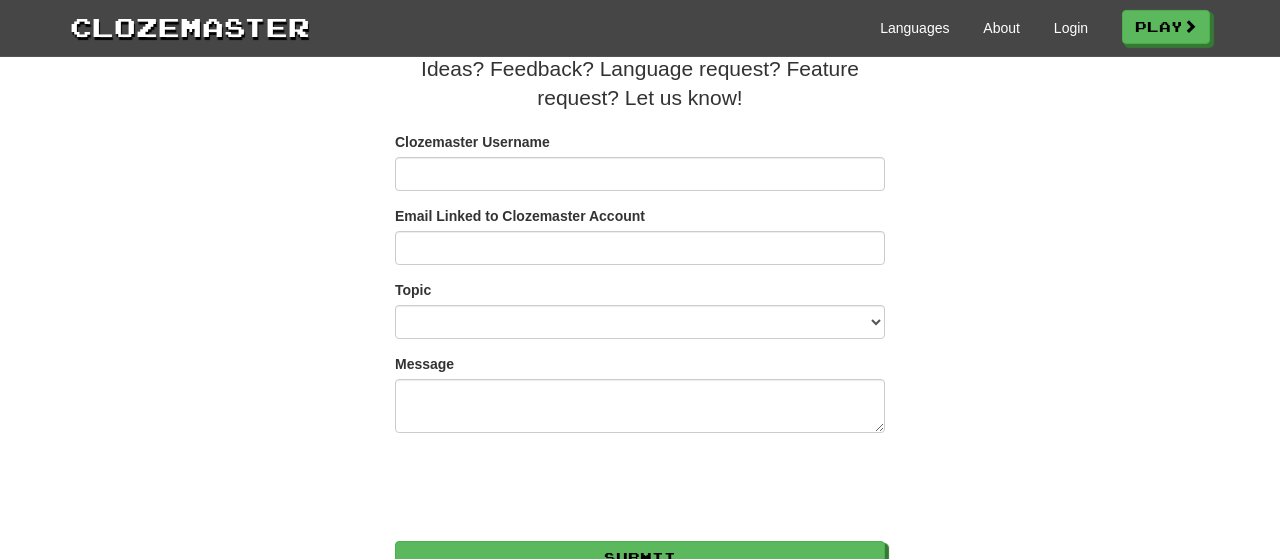 scroll, scrollTop: 0, scrollLeft: 0, axis: both 